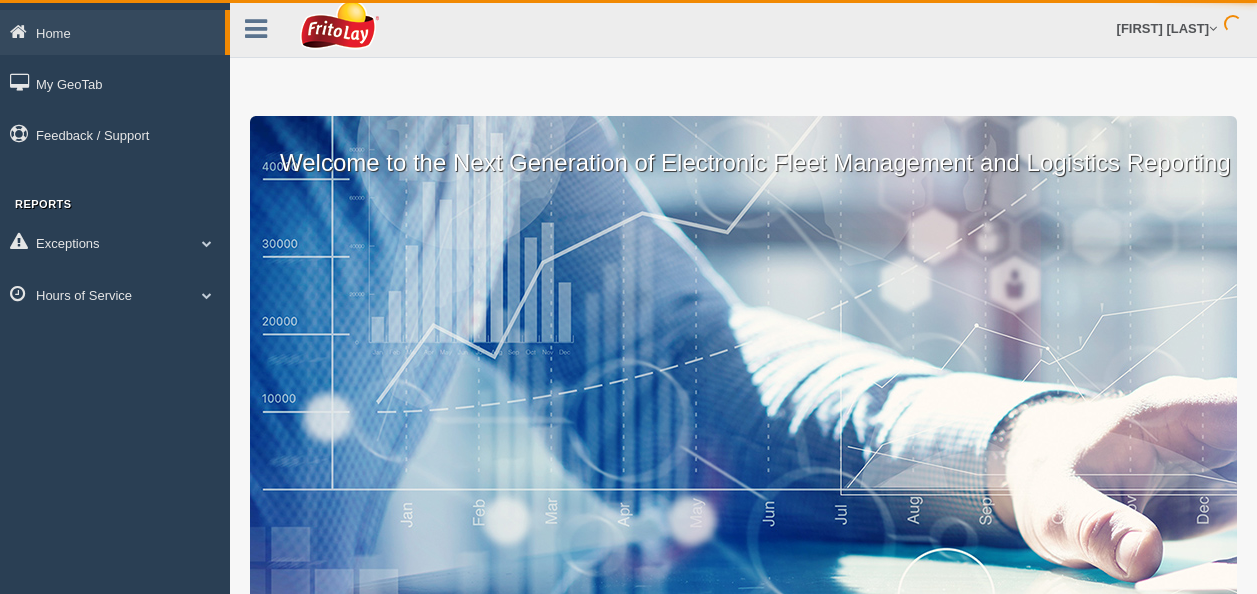 scroll, scrollTop: 0, scrollLeft: 0, axis: both 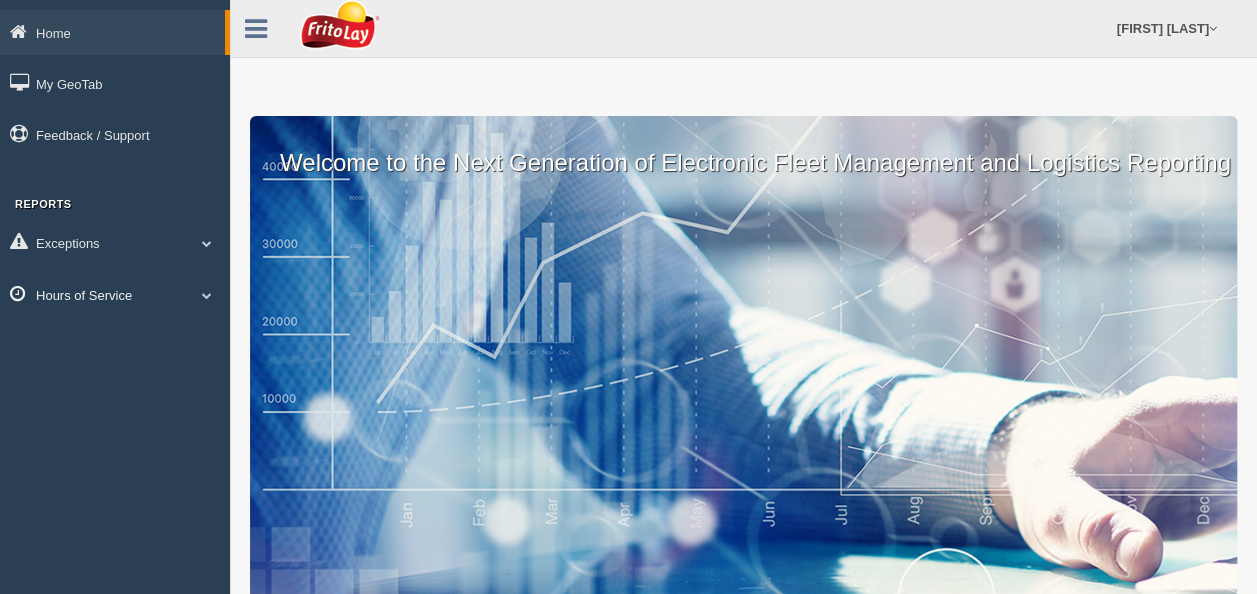 click at bounding box center (207, 295) 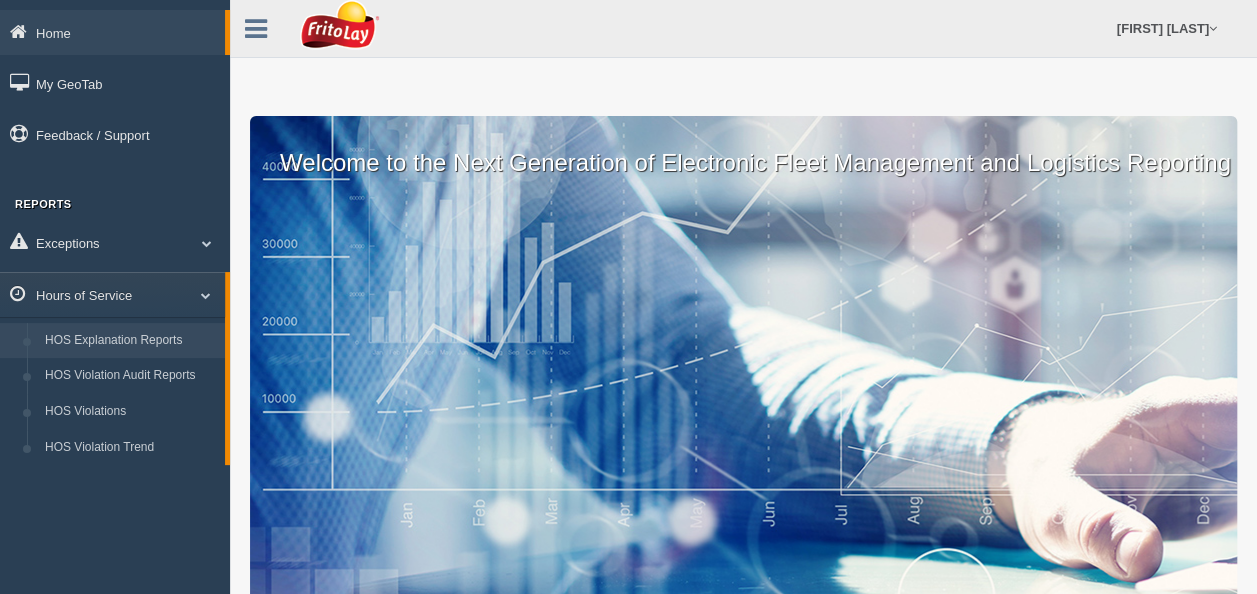 click on "HOS Explanation Reports" at bounding box center [130, 341] 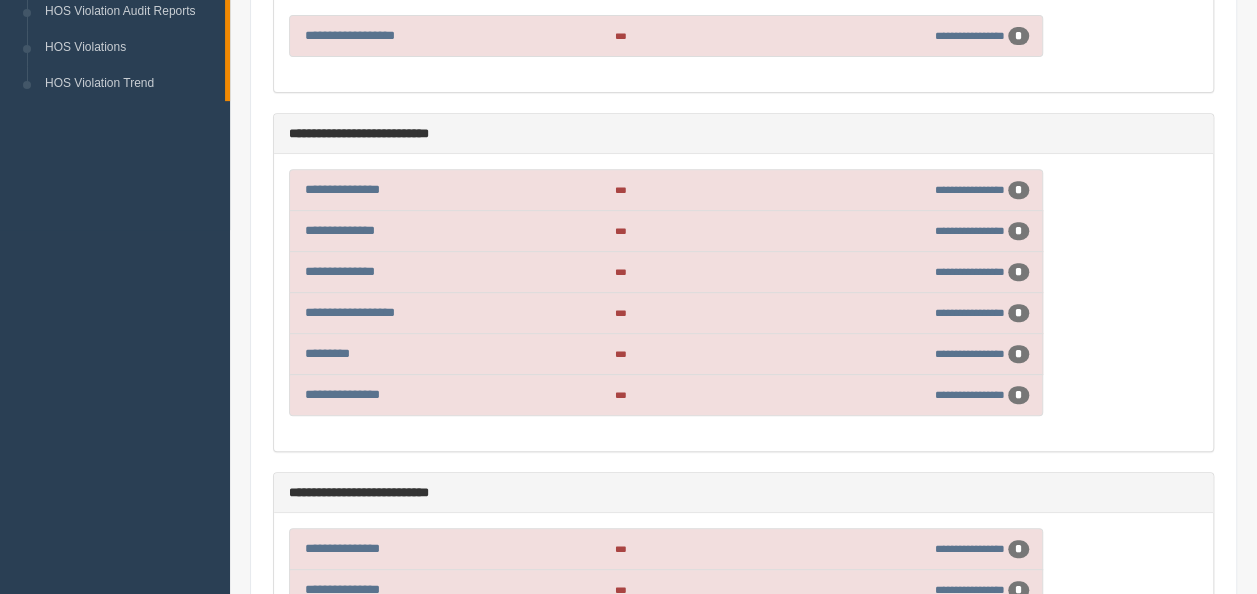 scroll, scrollTop: 400, scrollLeft: 0, axis: vertical 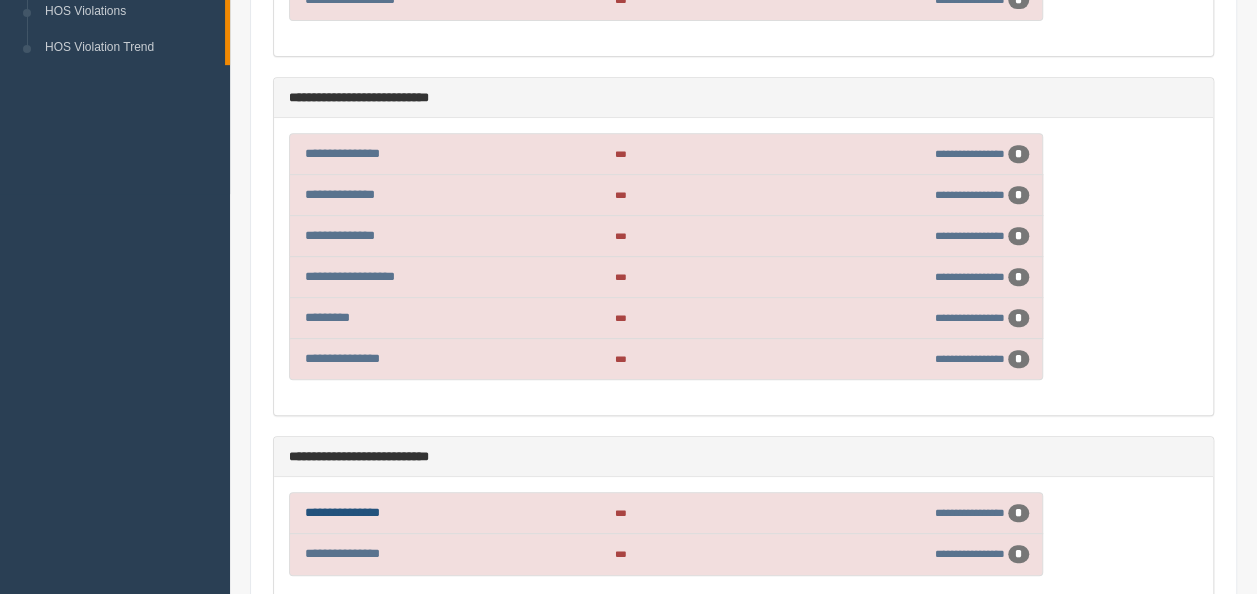 click on "**********" at bounding box center (342, 512) 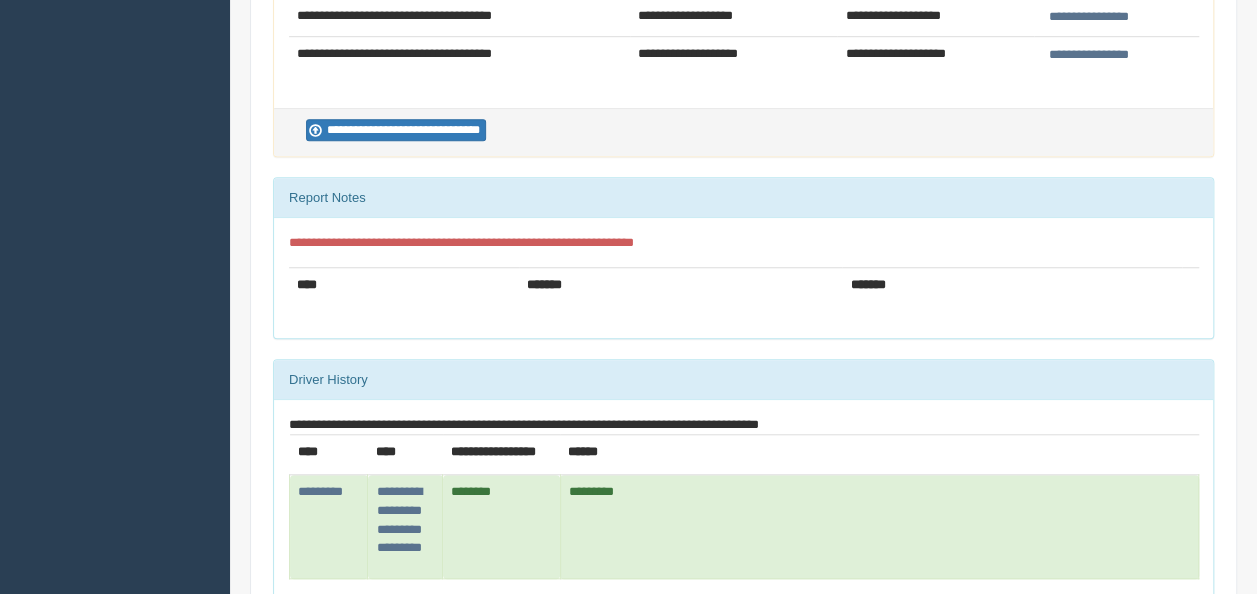 scroll, scrollTop: 600, scrollLeft: 0, axis: vertical 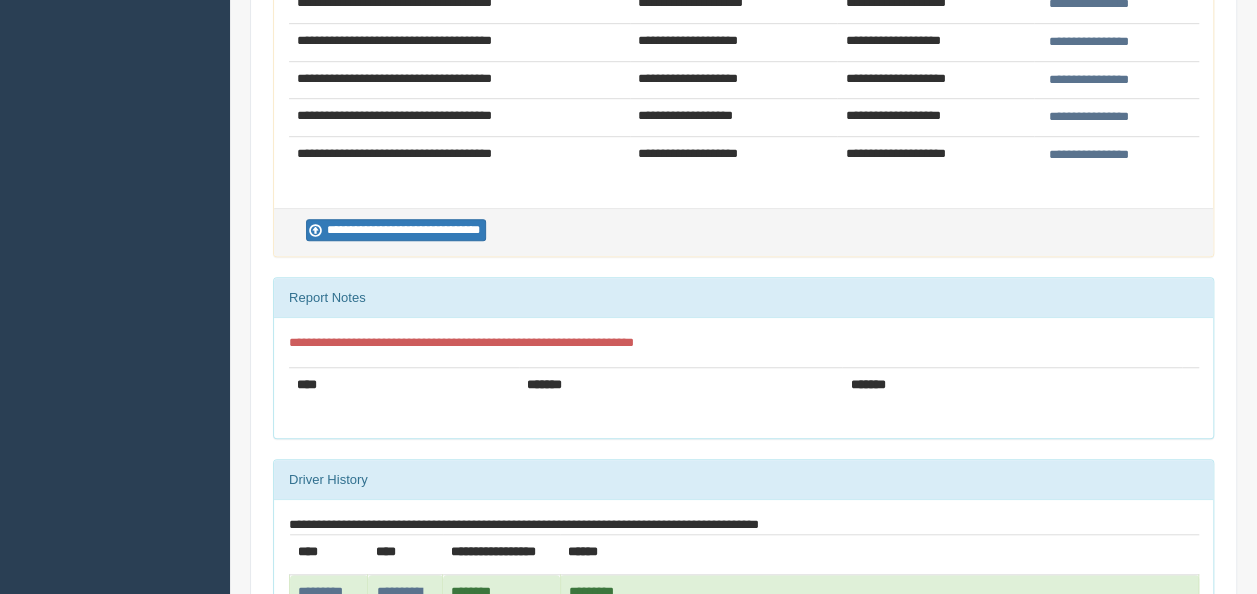 click on "**********" at bounding box center (1088, 155) 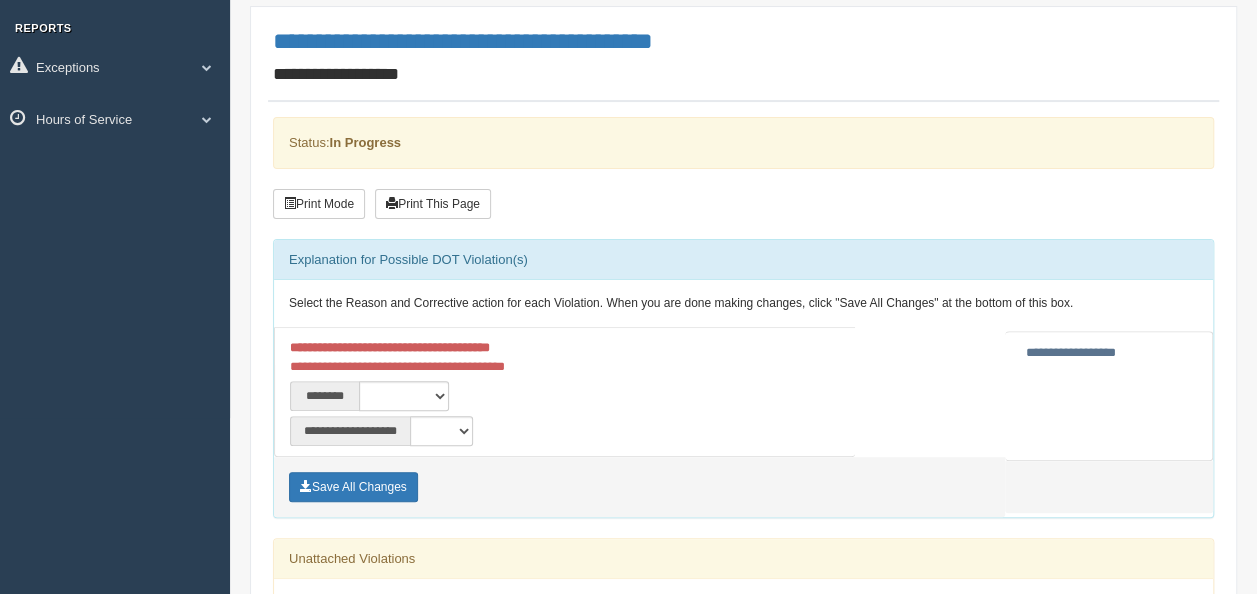 scroll, scrollTop: 200, scrollLeft: 0, axis: vertical 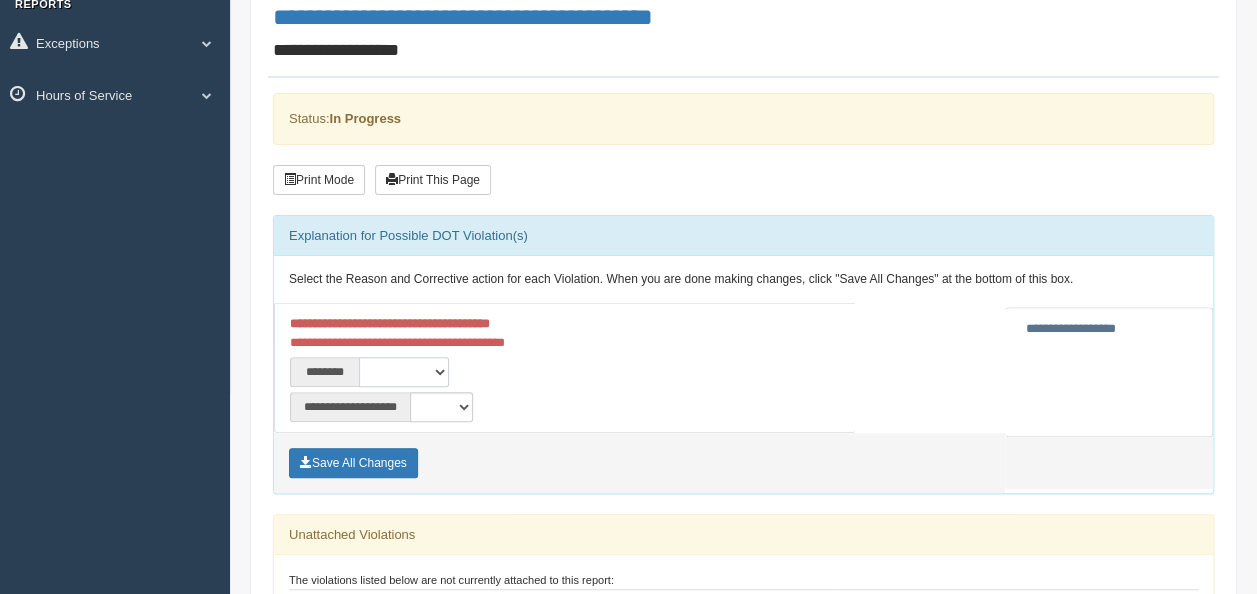 click on "**********" at bounding box center (404, 372) 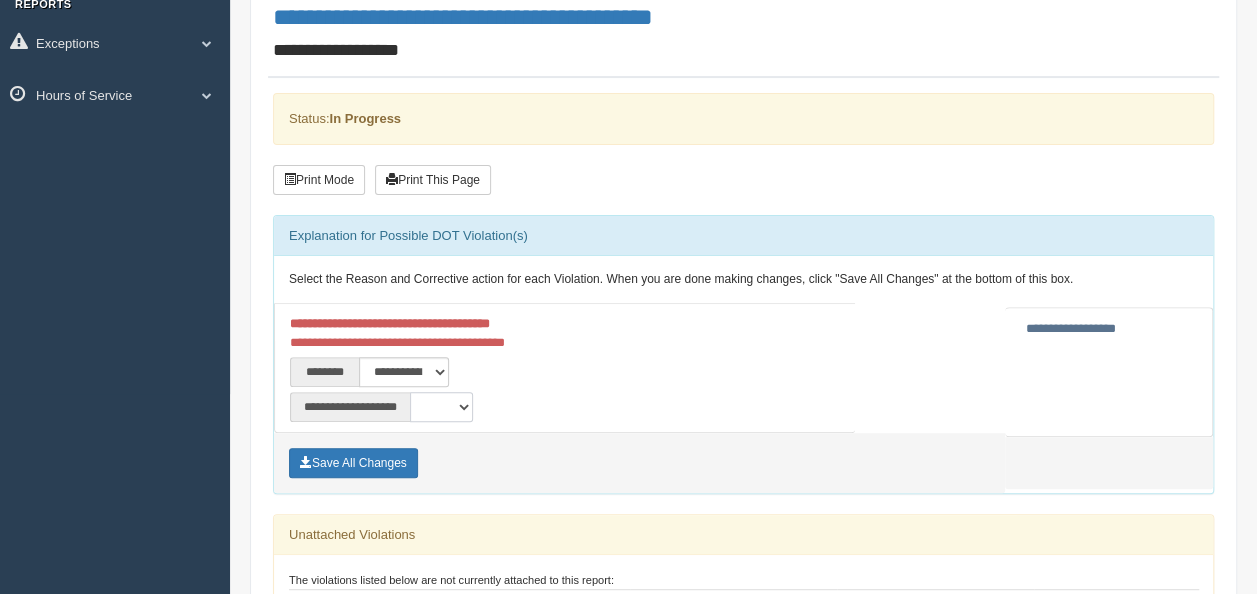 click on "**********" at bounding box center [441, 407] 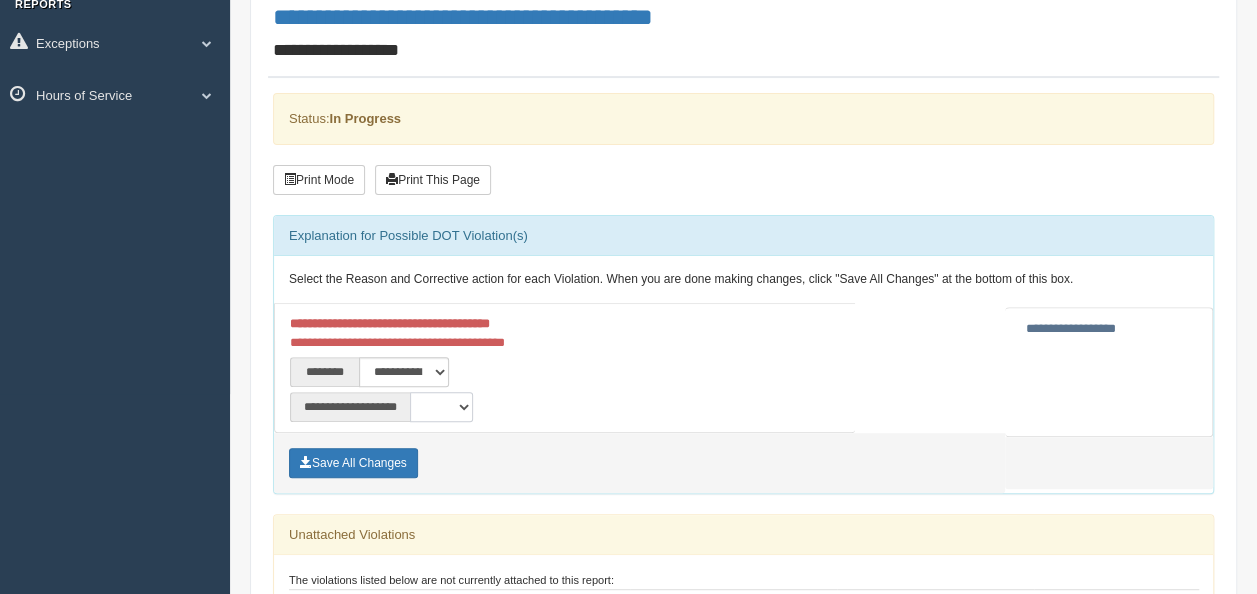 select on "**" 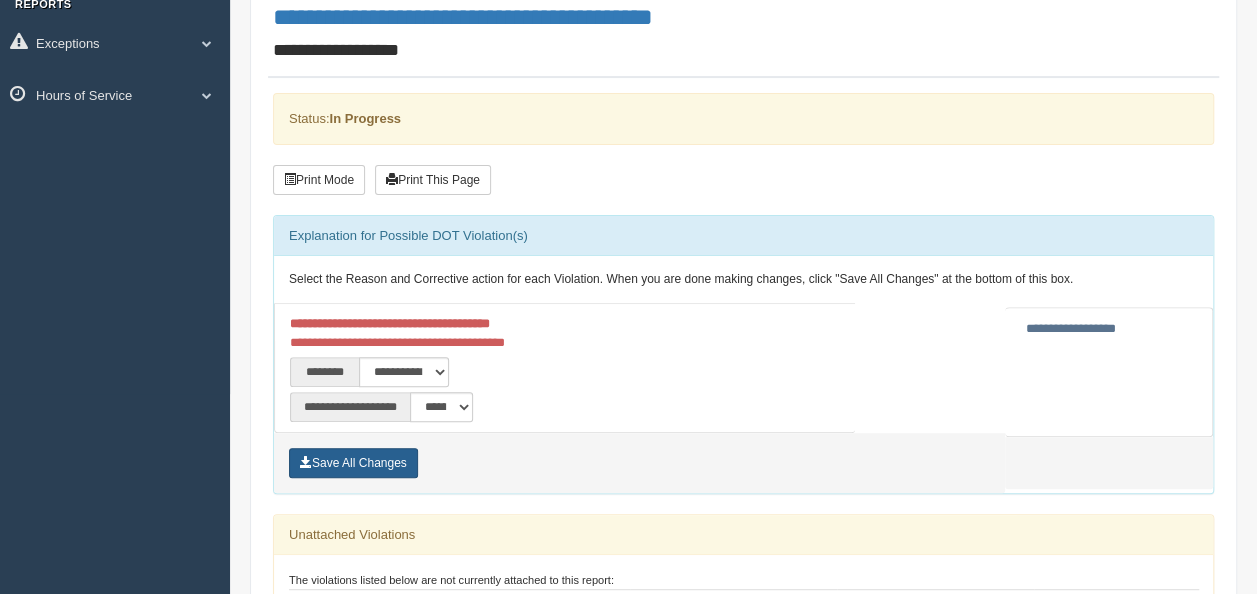 click on "Save All Changes" at bounding box center [353, 463] 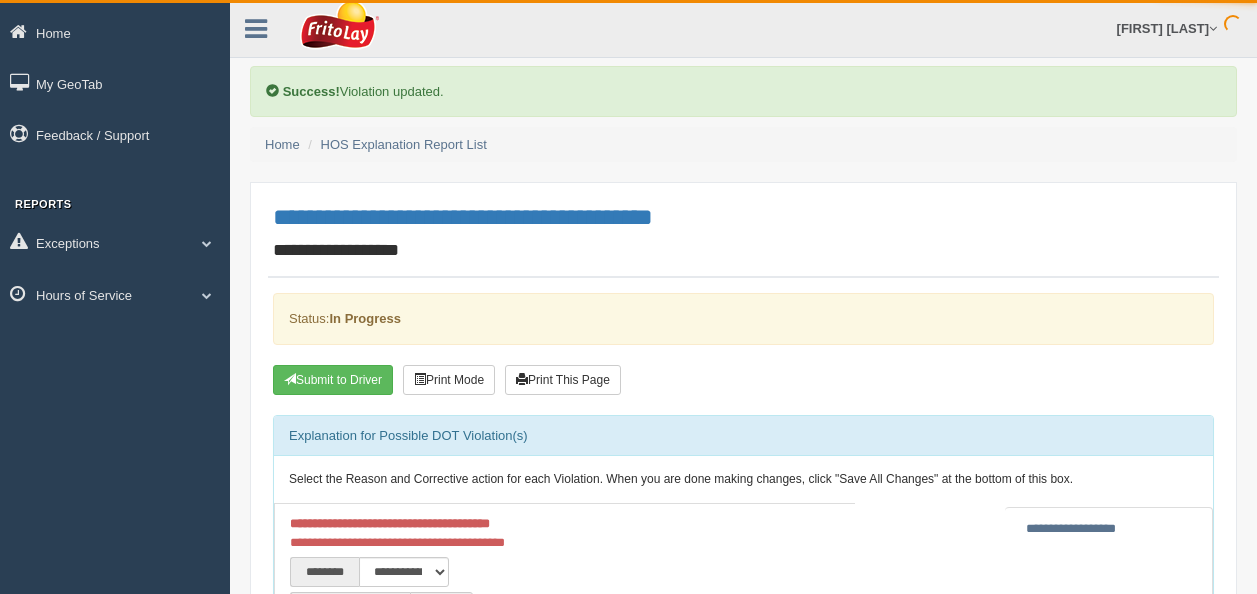 scroll, scrollTop: 0, scrollLeft: 0, axis: both 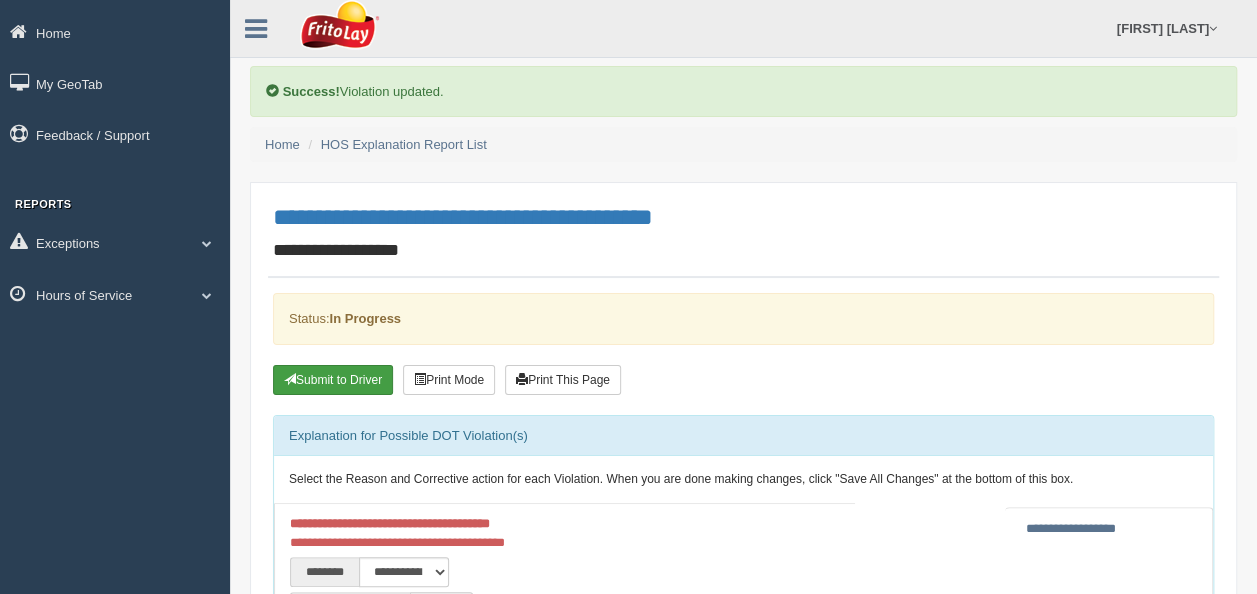 click on "Submit to Driver" at bounding box center [333, 380] 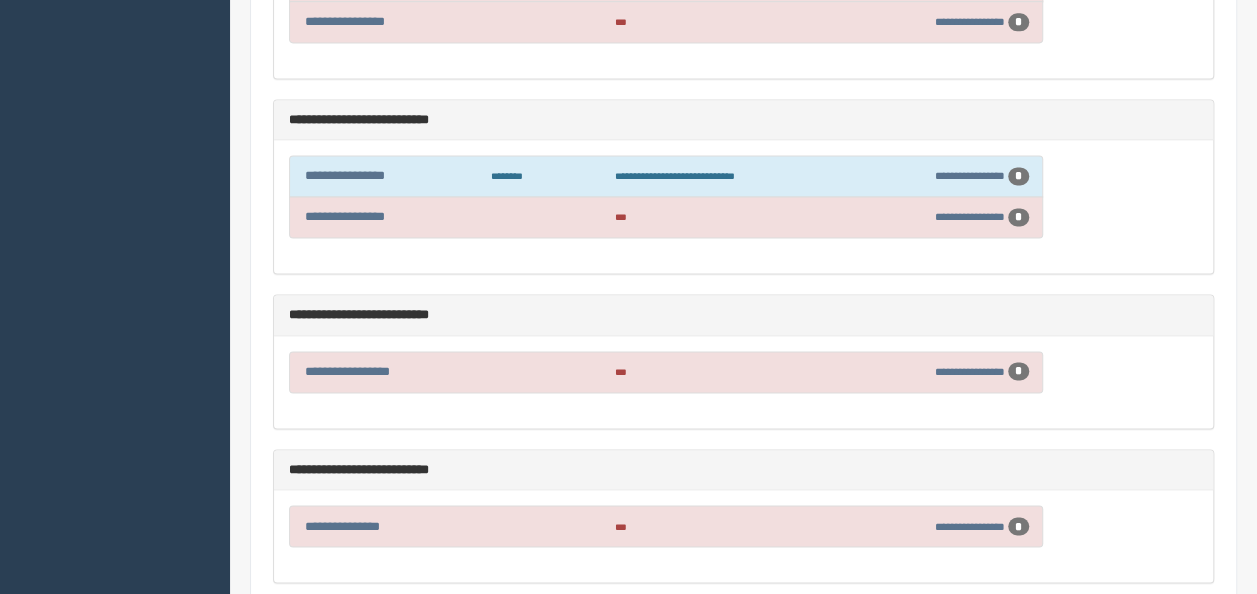 scroll, scrollTop: 1600, scrollLeft: 0, axis: vertical 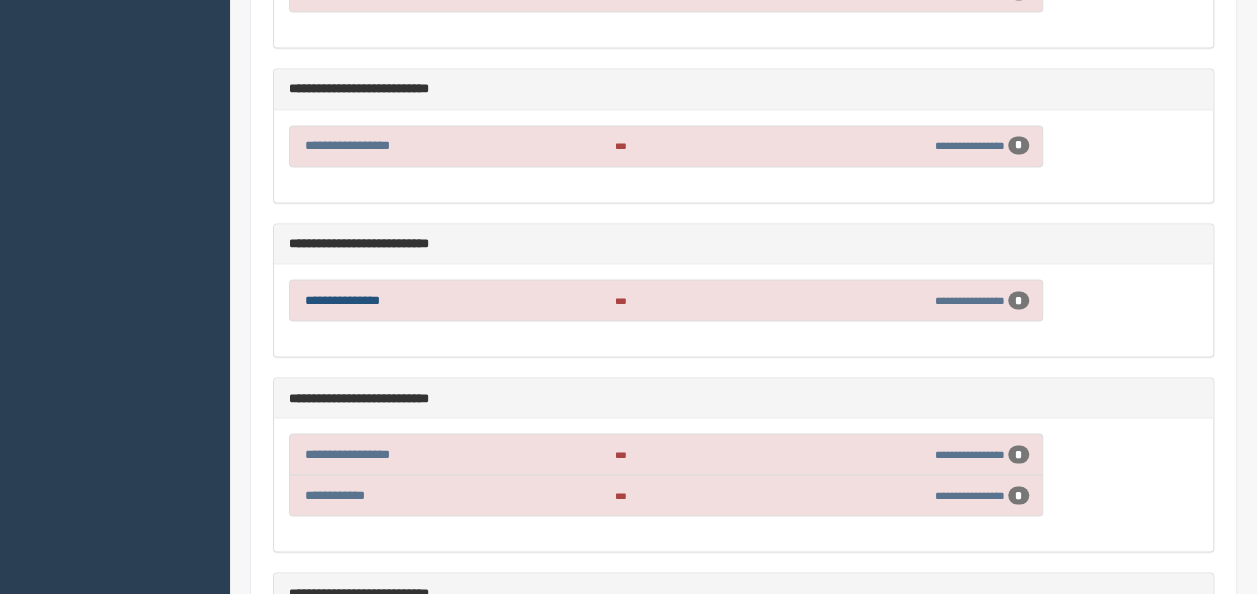 click on "**********" at bounding box center [342, 299] 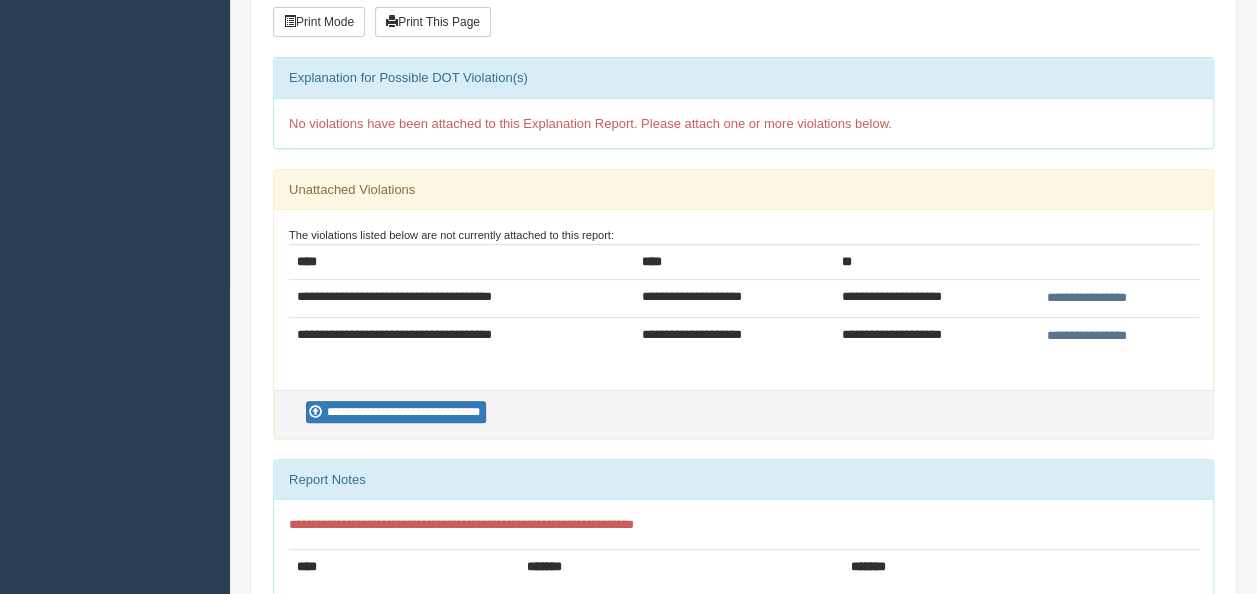 scroll, scrollTop: 307, scrollLeft: 0, axis: vertical 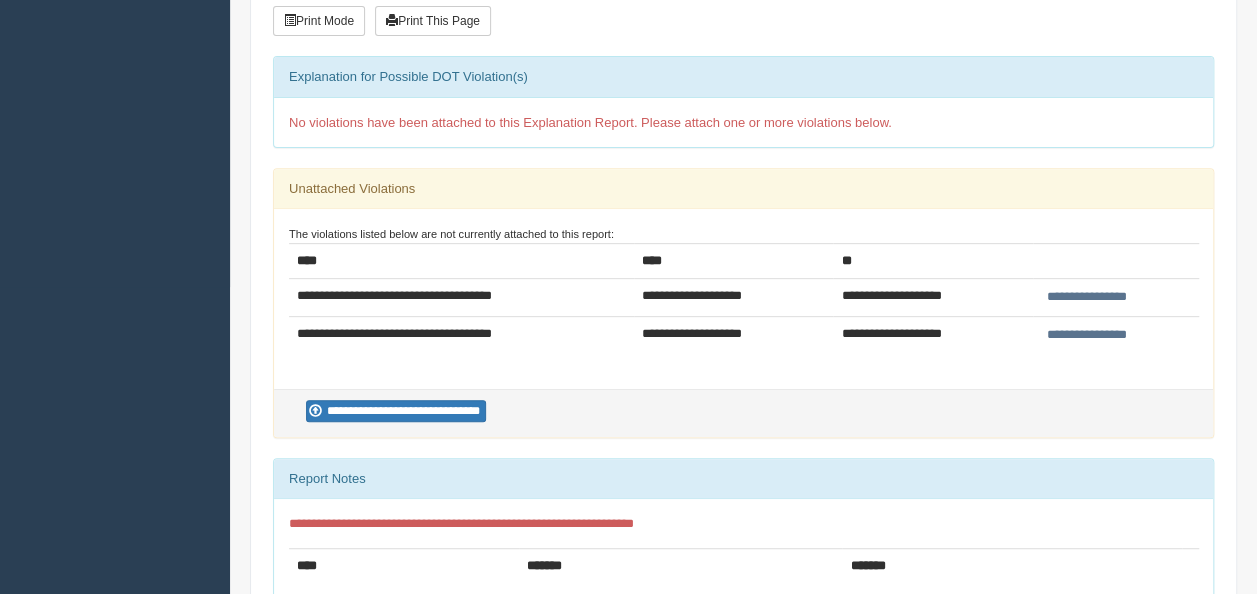 click on "**********" at bounding box center (1087, 335) 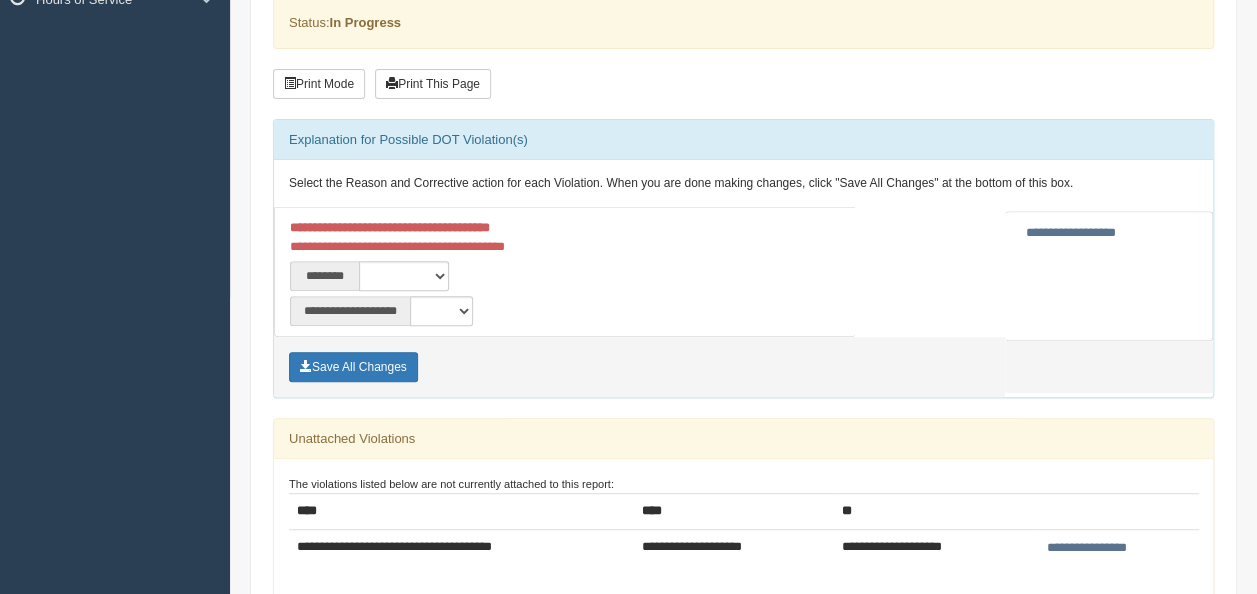 scroll, scrollTop: 300, scrollLeft: 0, axis: vertical 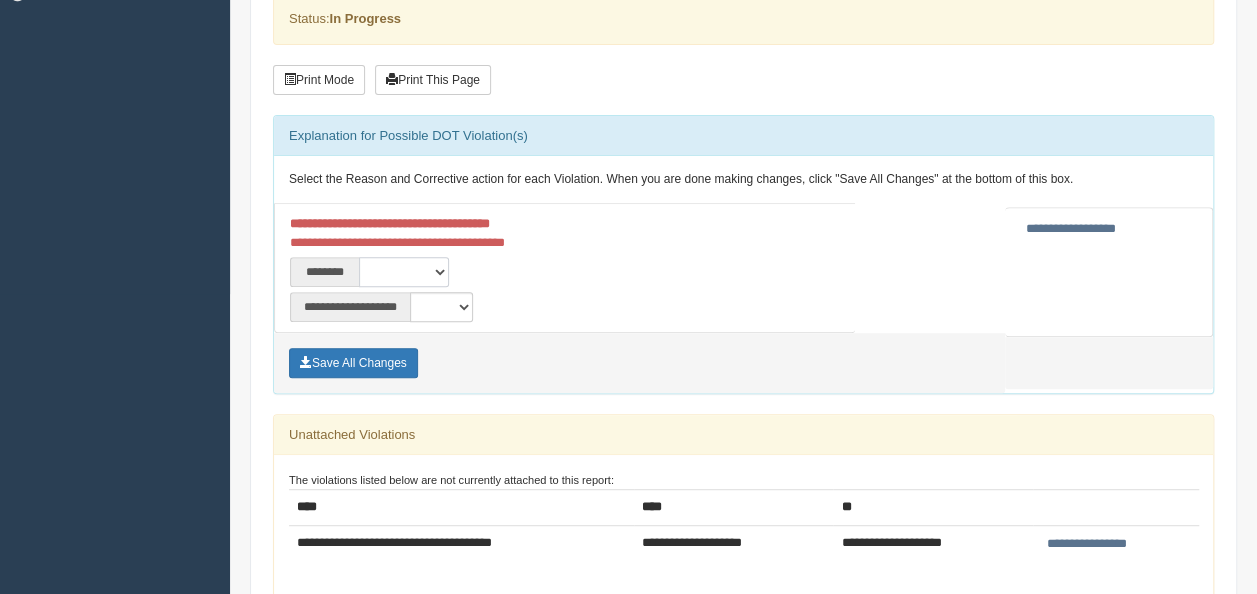 click on "**********" at bounding box center [404, 272] 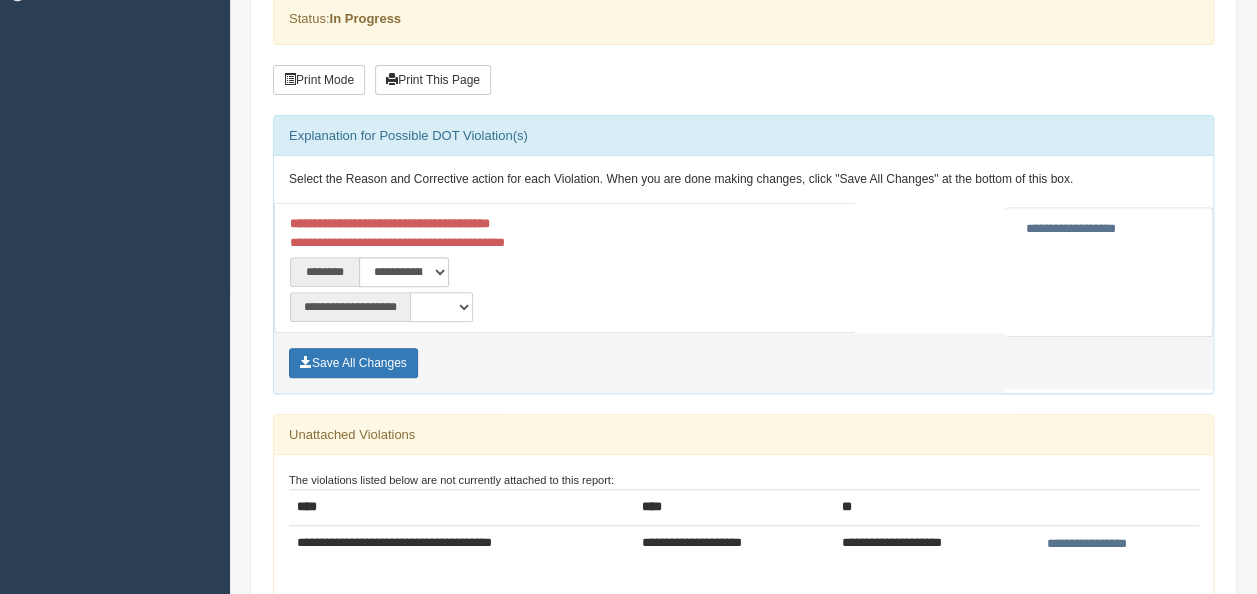 click on "**********" at bounding box center [441, 307] 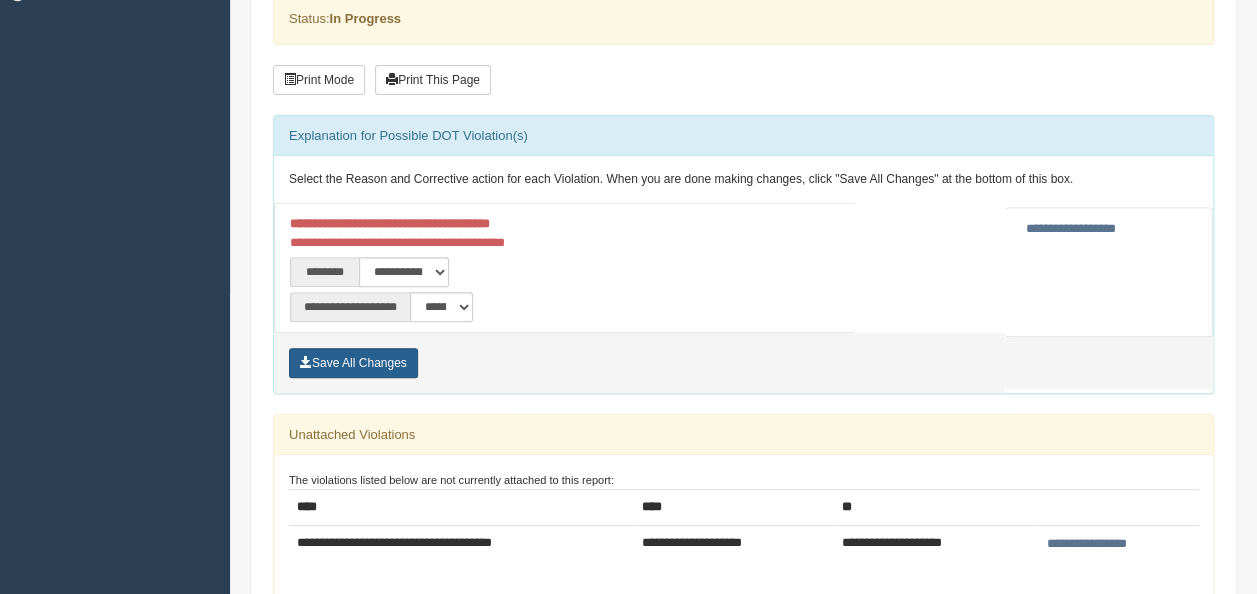 click on "Save All Changes" at bounding box center [353, 363] 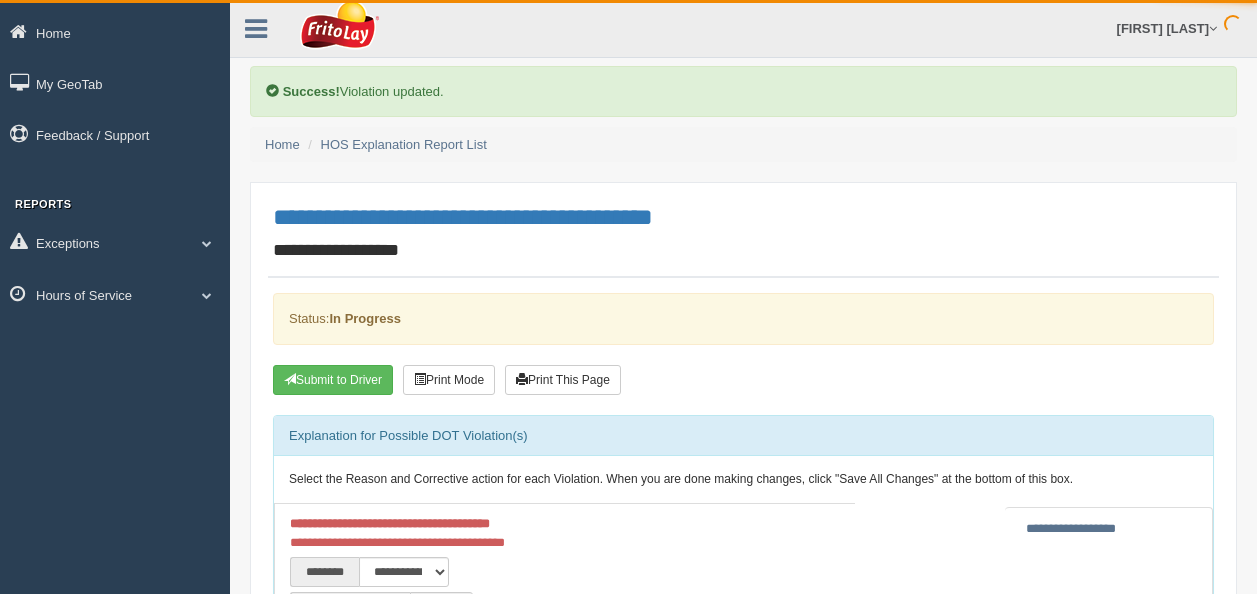 scroll, scrollTop: 0, scrollLeft: 0, axis: both 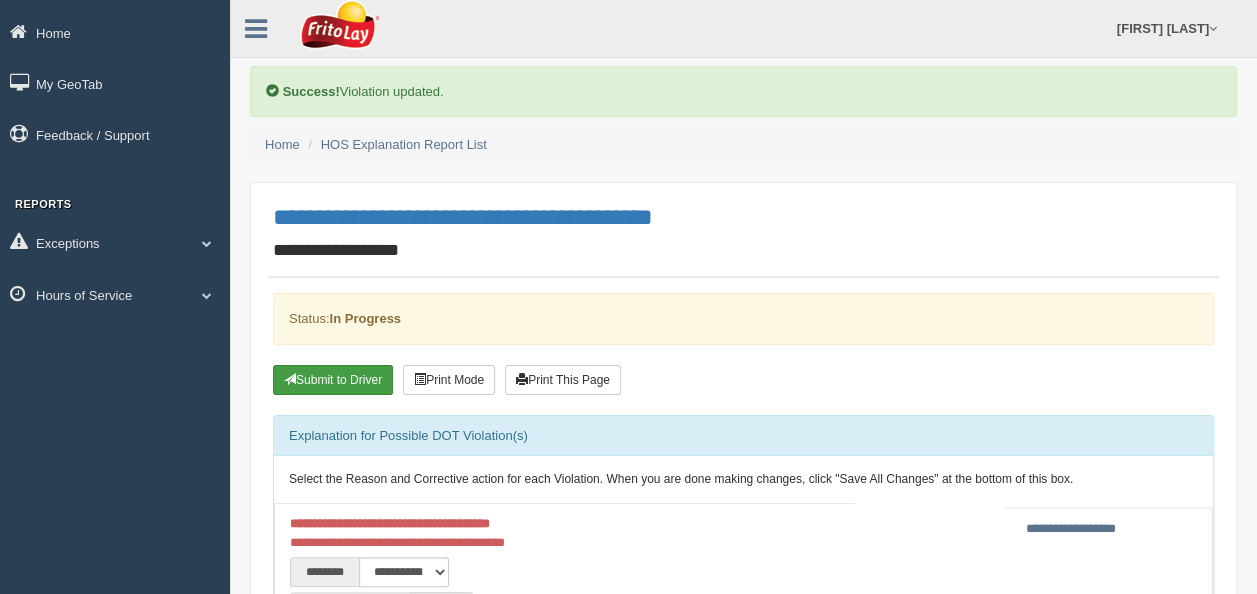 click on "Submit to Driver" at bounding box center [333, 380] 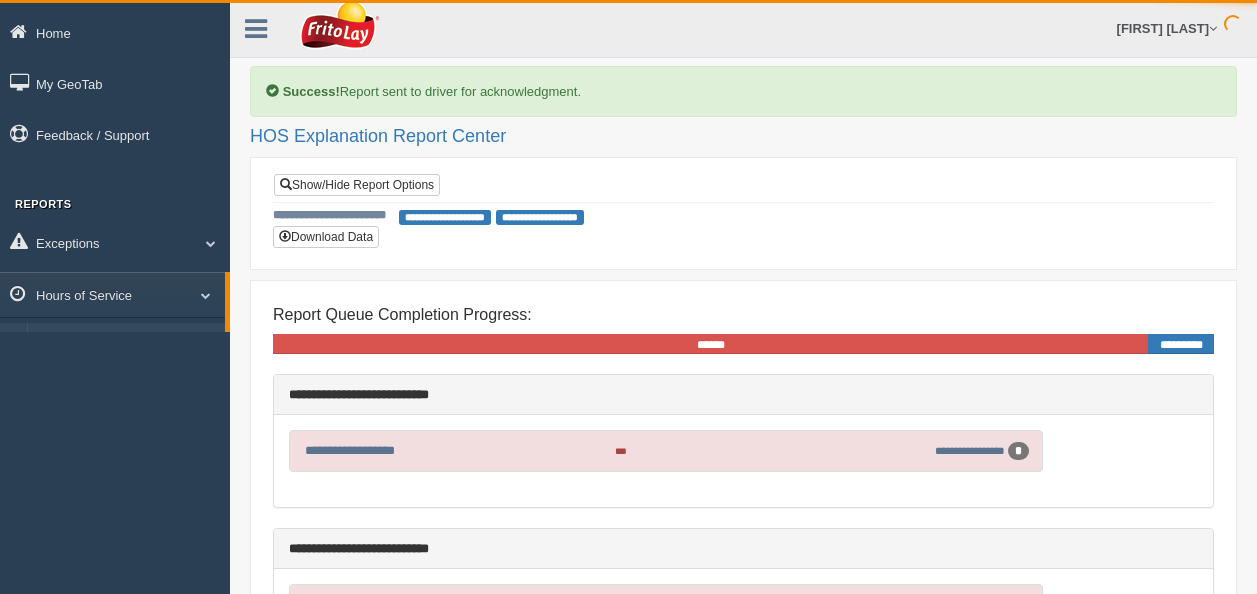 scroll, scrollTop: 0, scrollLeft: 0, axis: both 